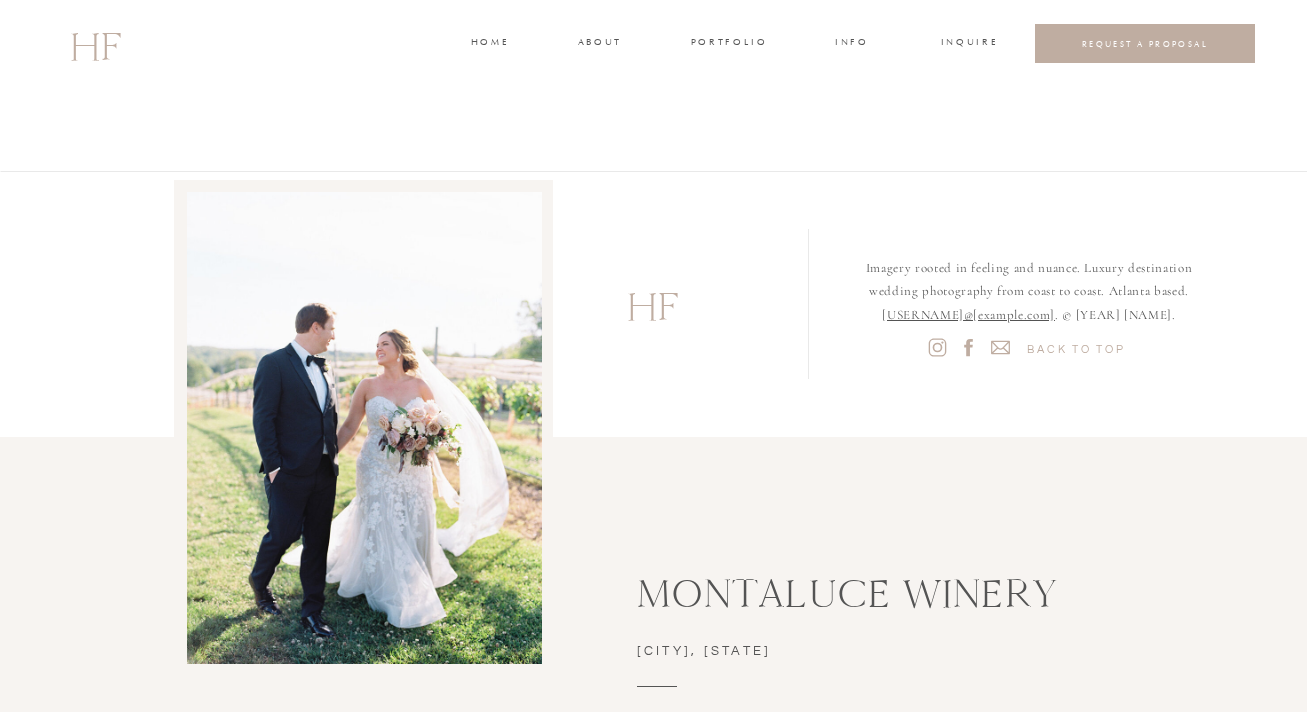 scroll, scrollTop: 8252, scrollLeft: 0, axis: vertical 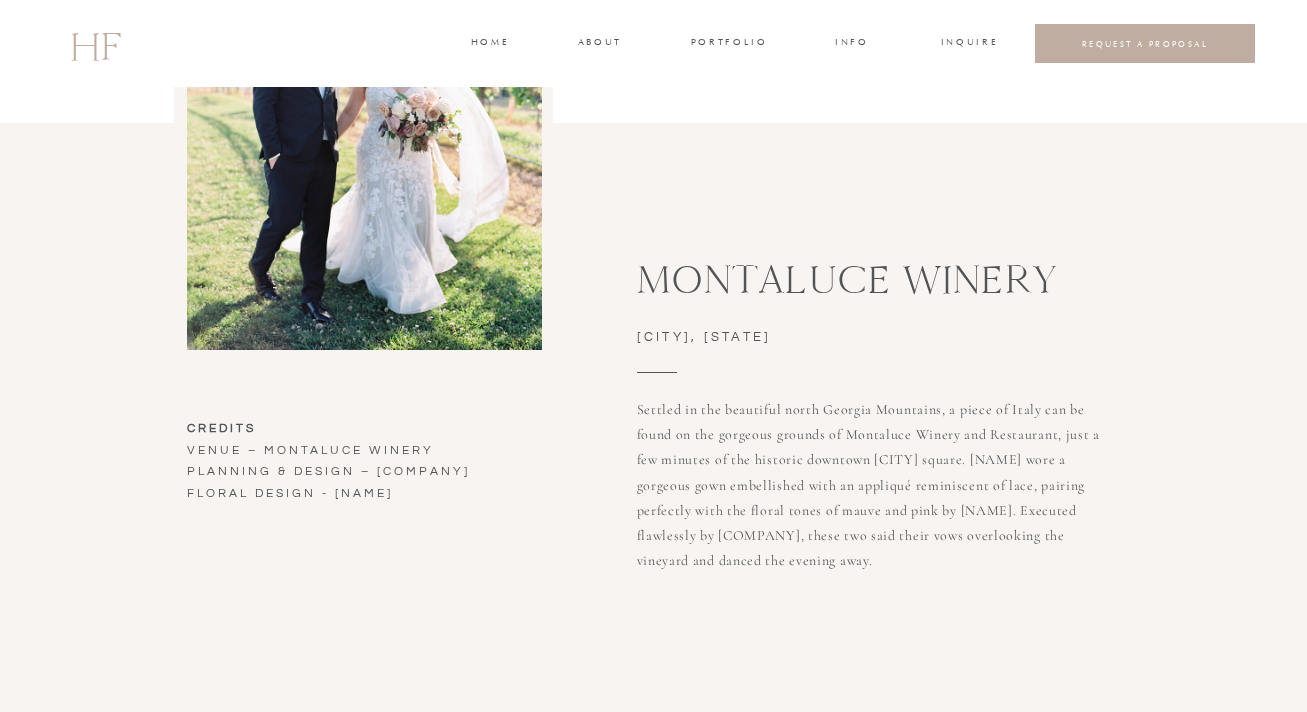 click on "Montaluce Winery" at bounding box center [940, 287] 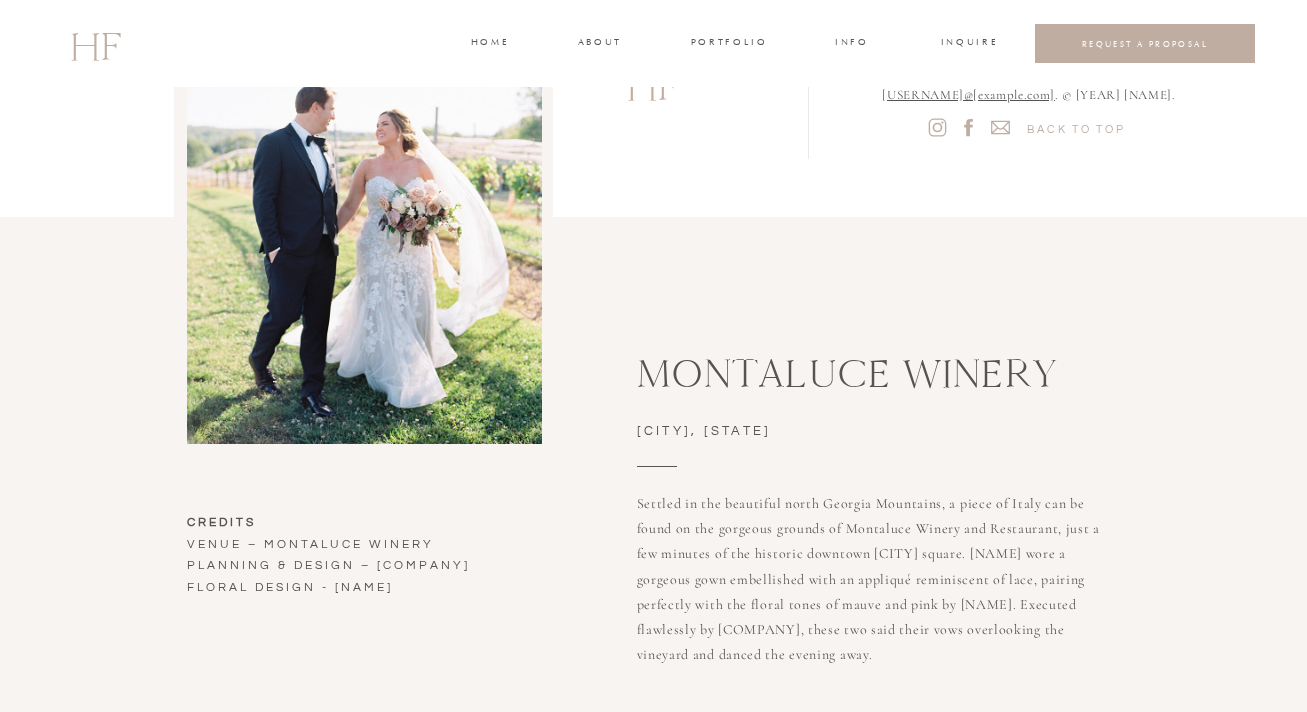 scroll, scrollTop: 8252, scrollLeft: 0, axis: vertical 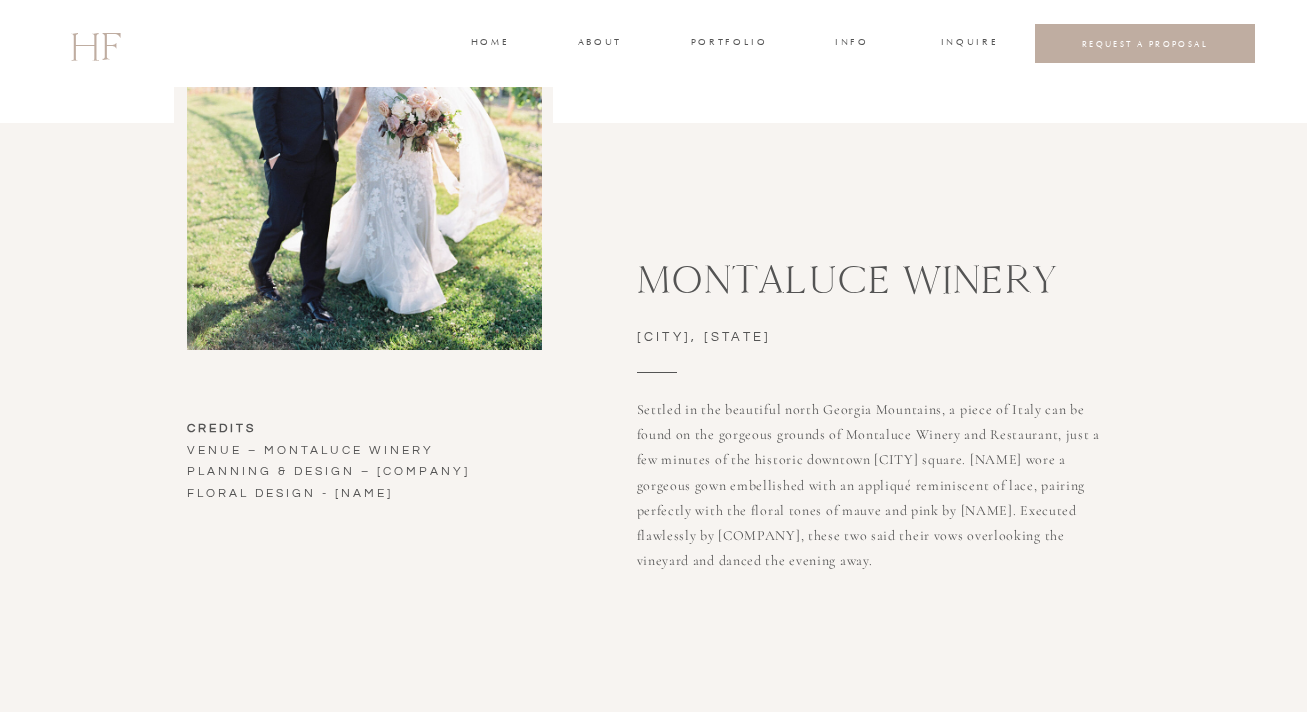 click on "Montaluce Winery" at bounding box center (940, 287) 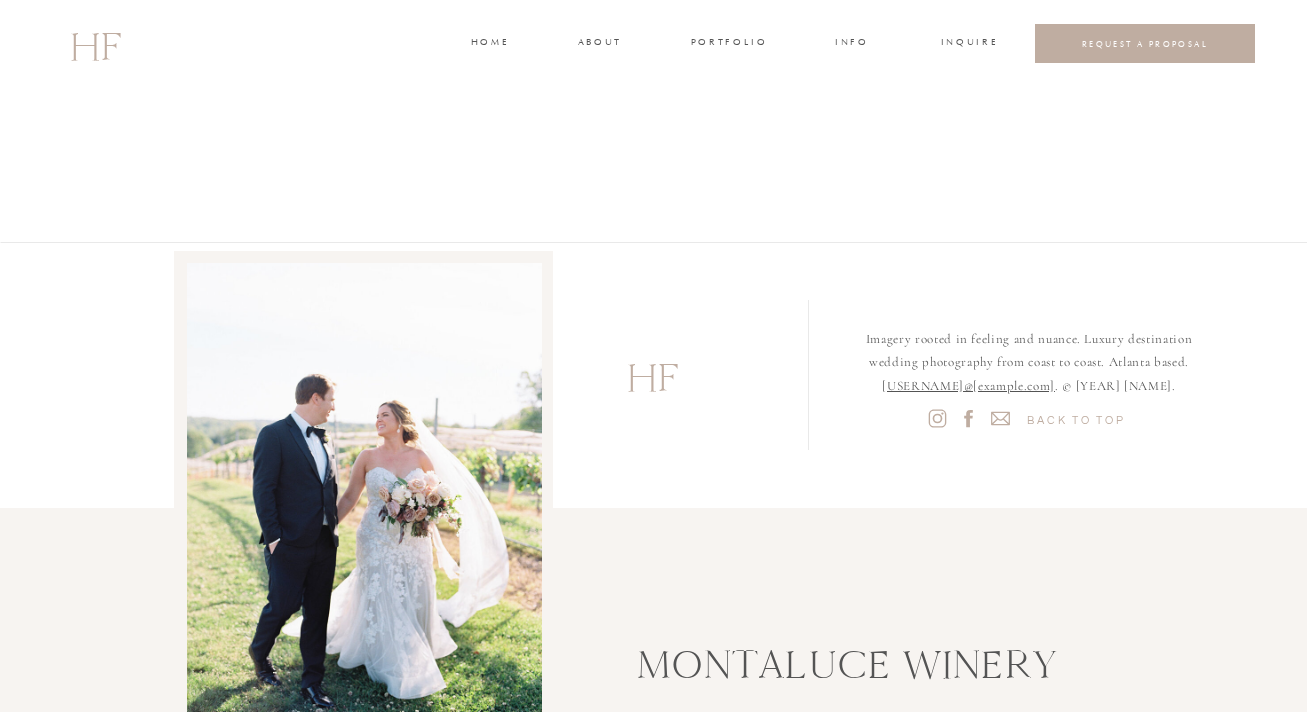 scroll, scrollTop: 7575, scrollLeft: 0, axis: vertical 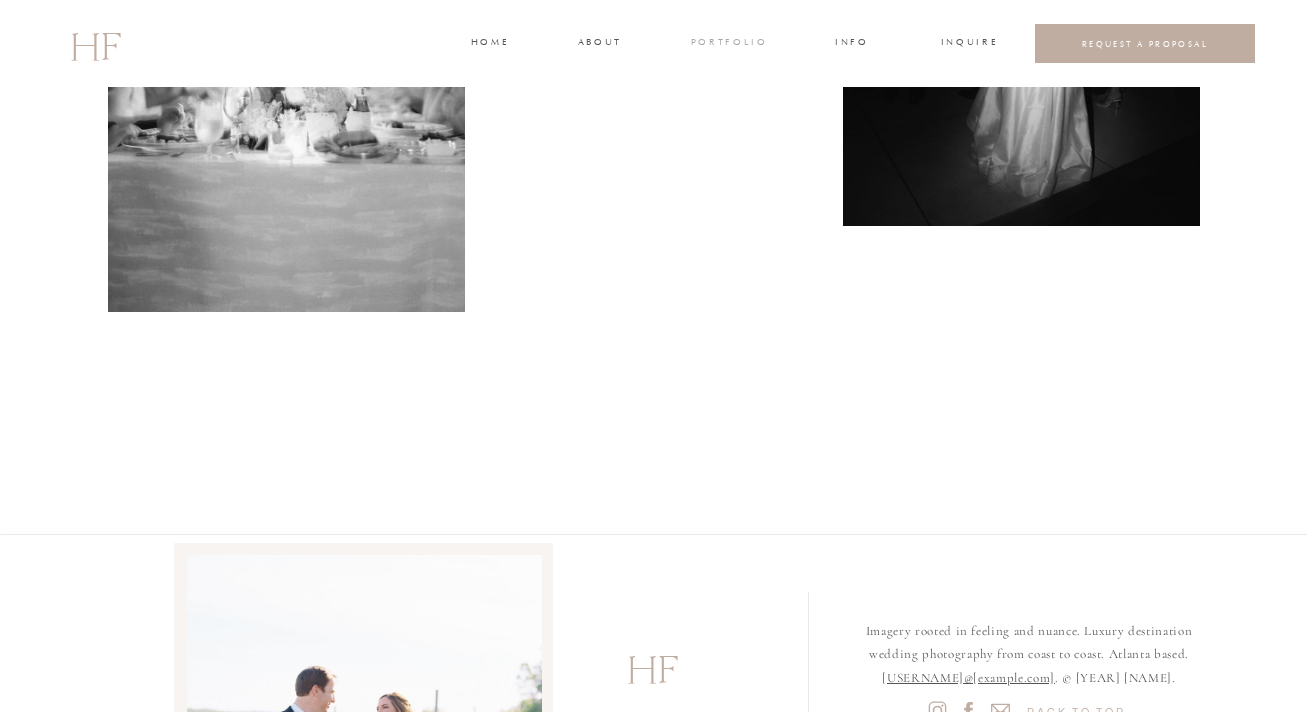click on "portfolio" at bounding box center (728, 44) 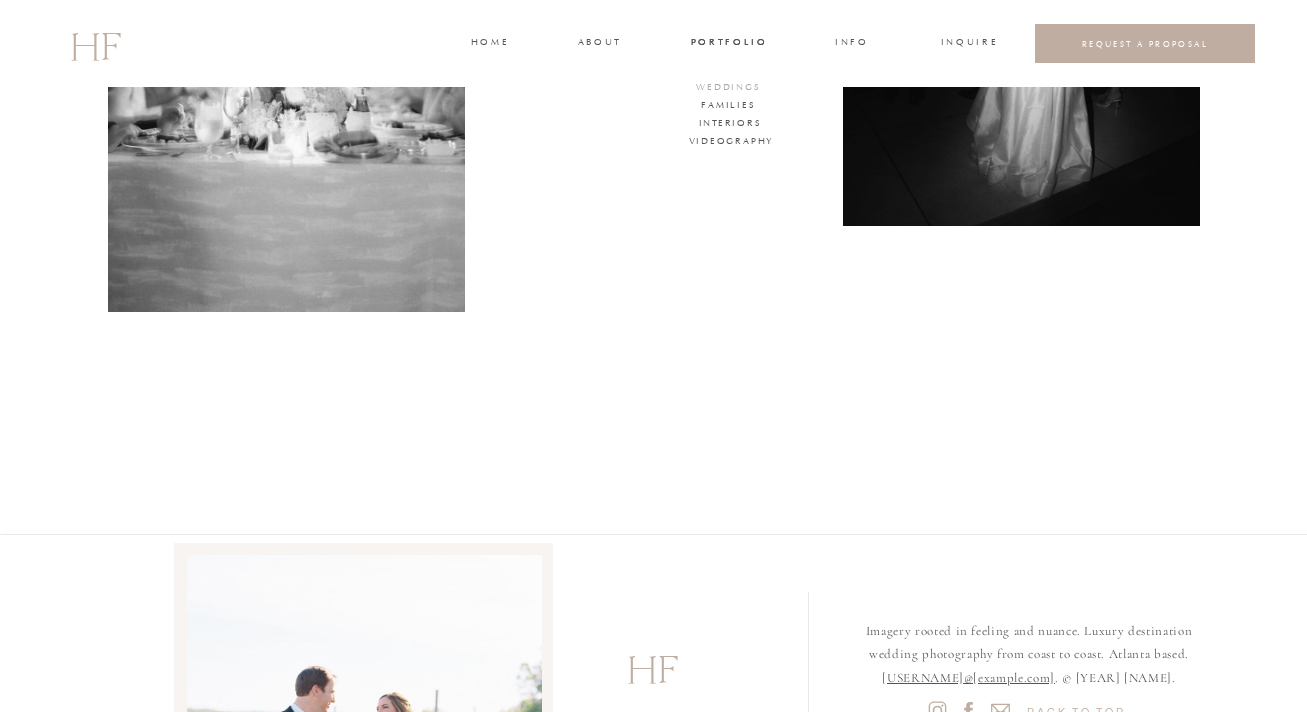 click on "WEDDINGS" at bounding box center [729, 89] 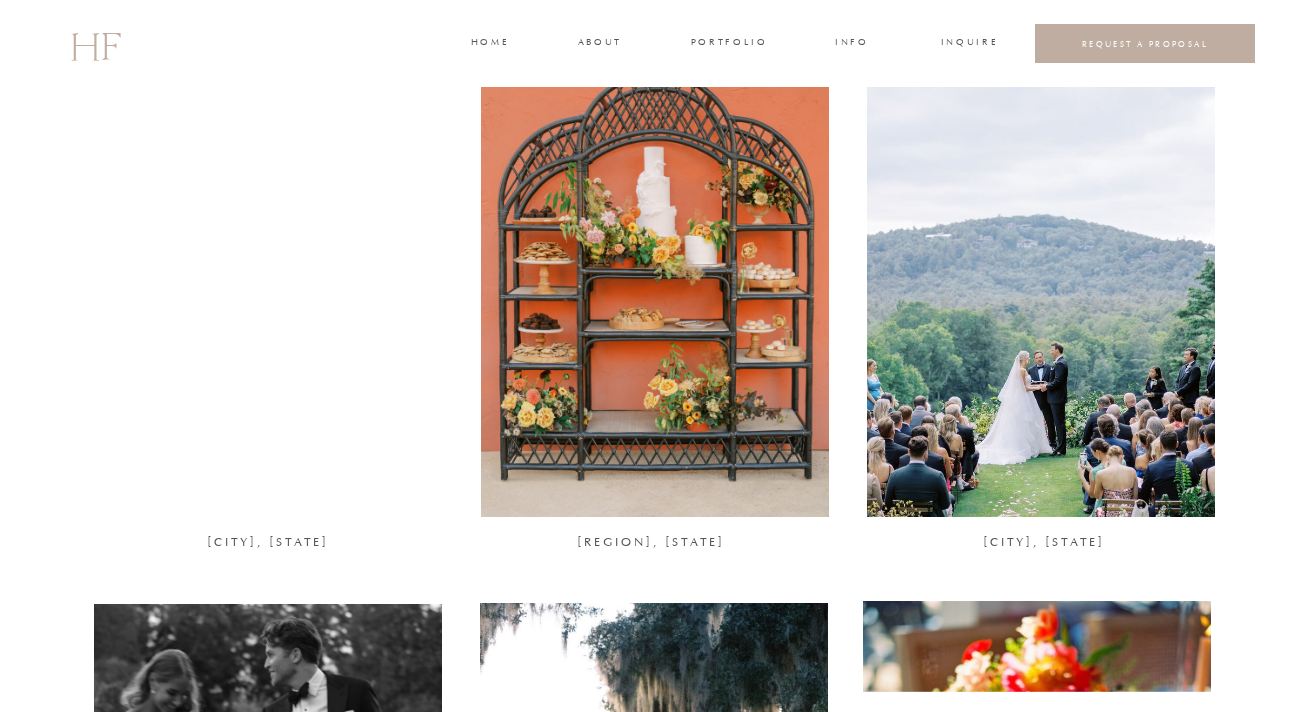 scroll, scrollTop: 86, scrollLeft: 0, axis: vertical 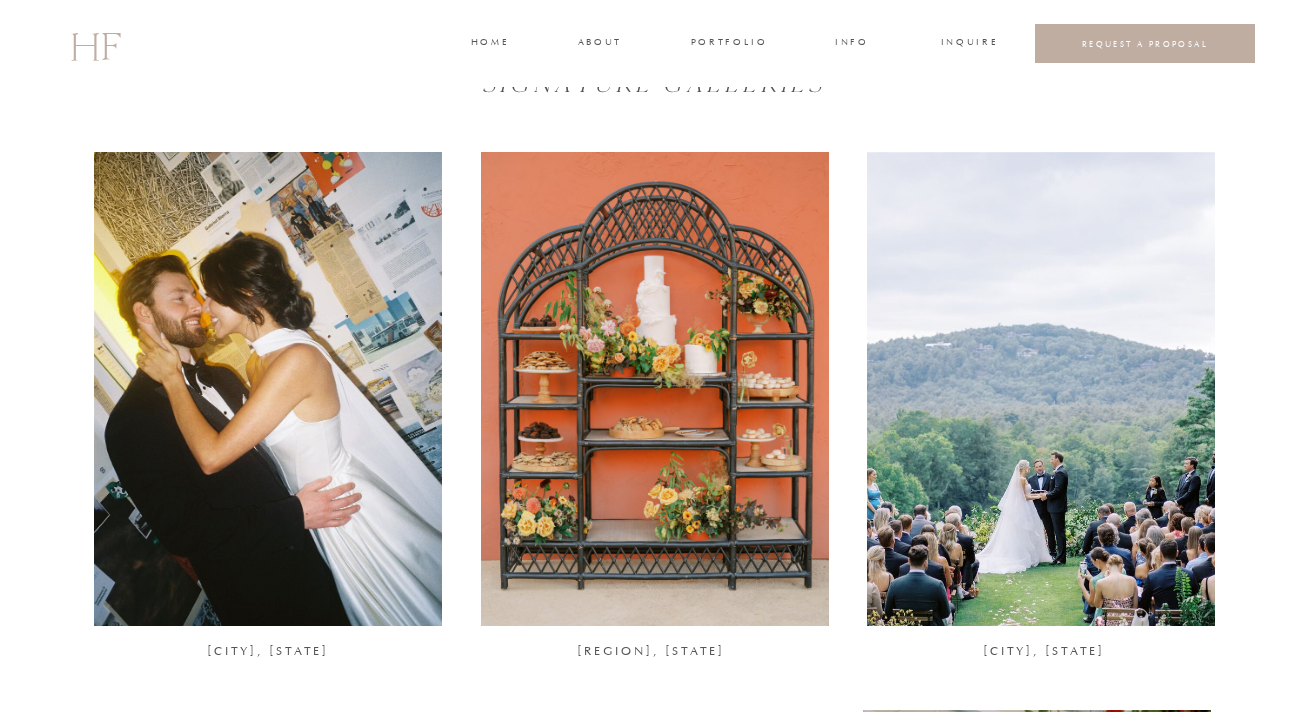 click at bounding box center (1041, 389) 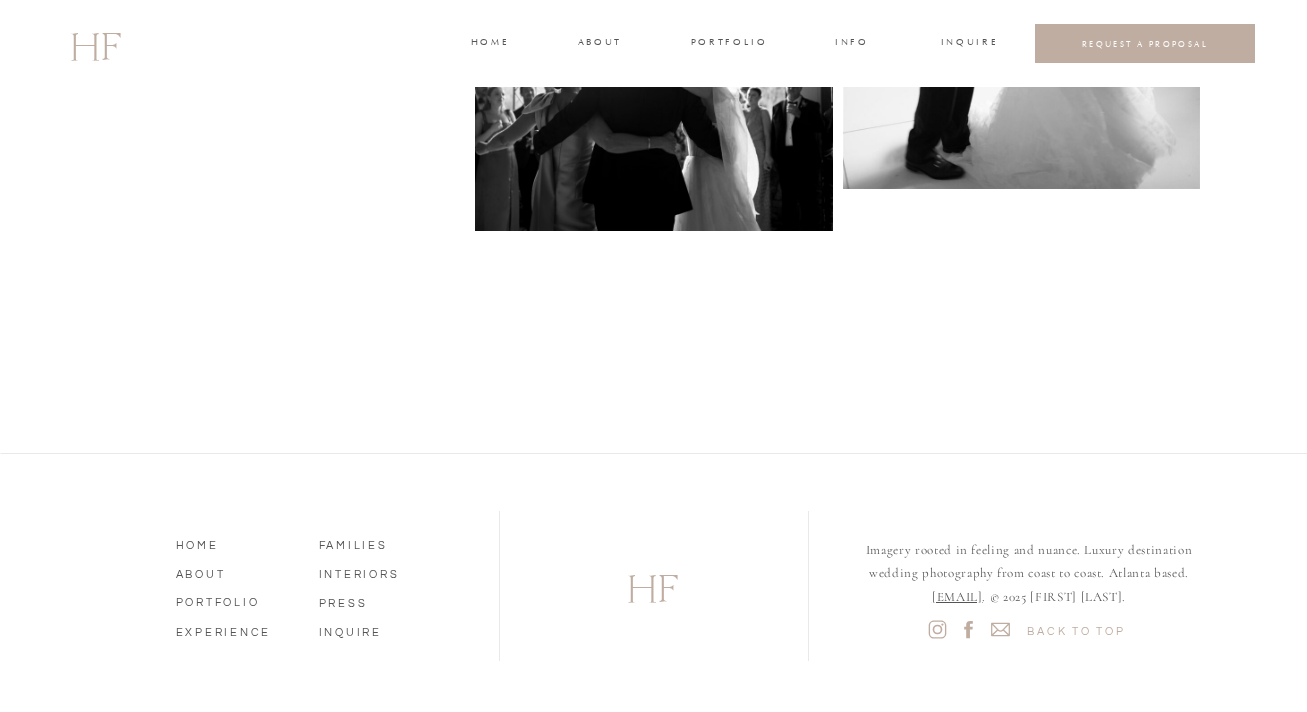 scroll, scrollTop: 7695, scrollLeft: 0, axis: vertical 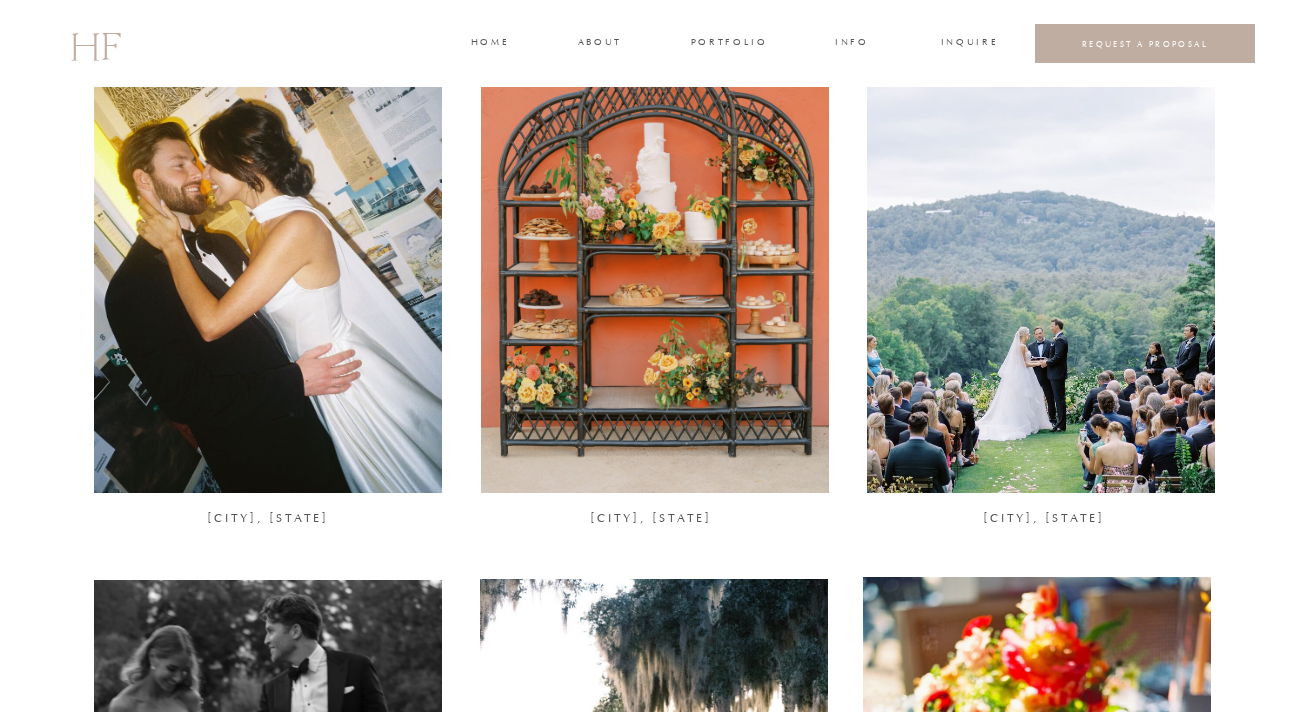 click at bounding box center (268, 256) 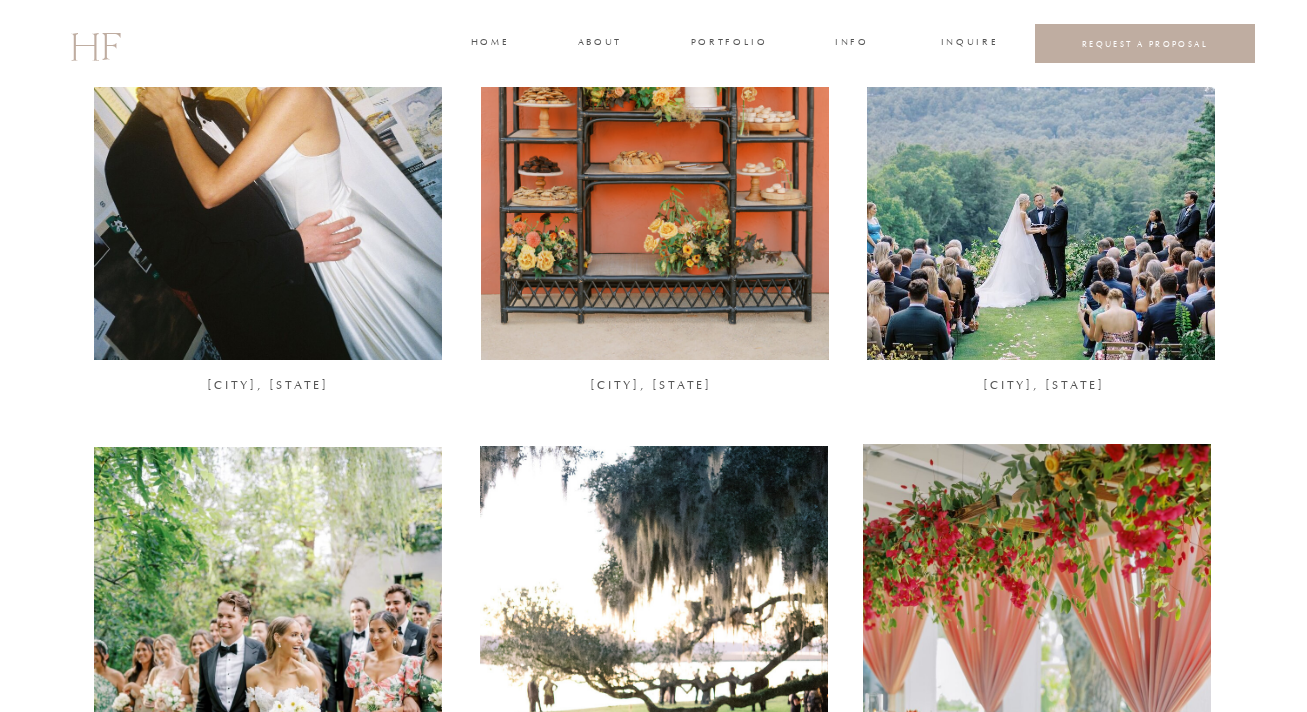 scroll, scrollTop: 742, scrollLeft: 0, axis: vertical 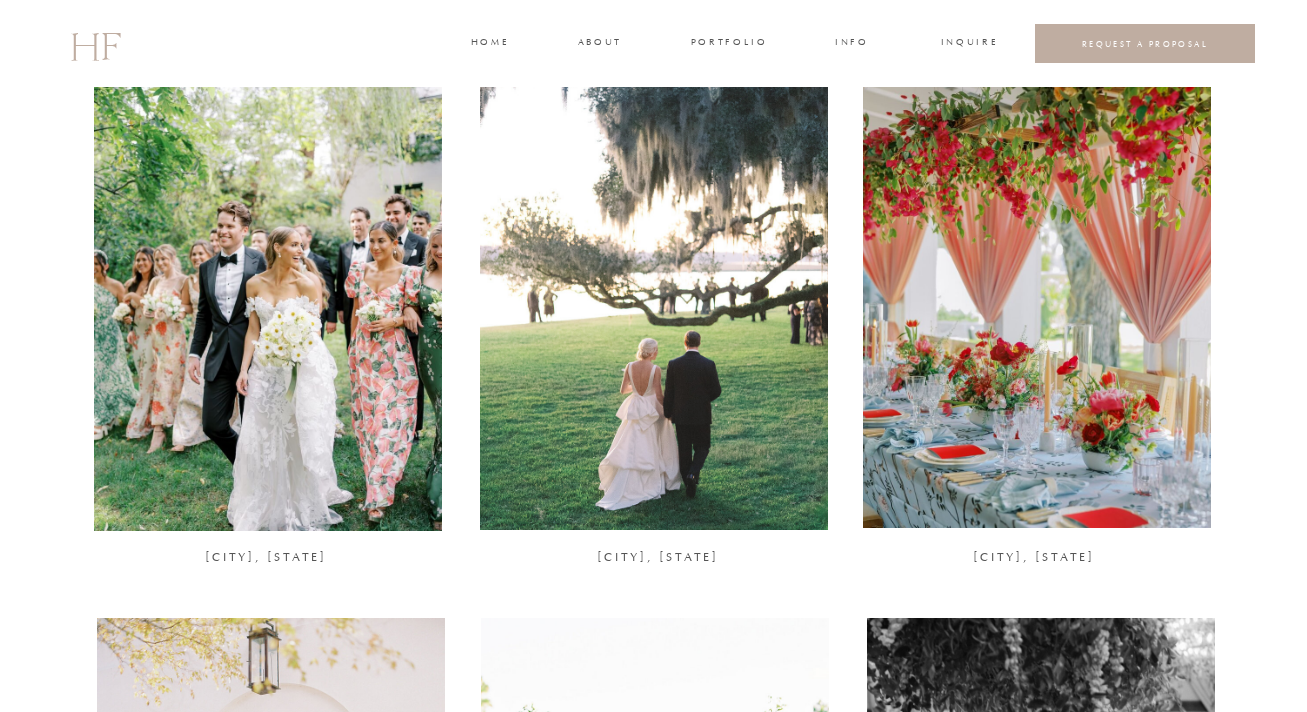 click at bounding box center (654, 293) 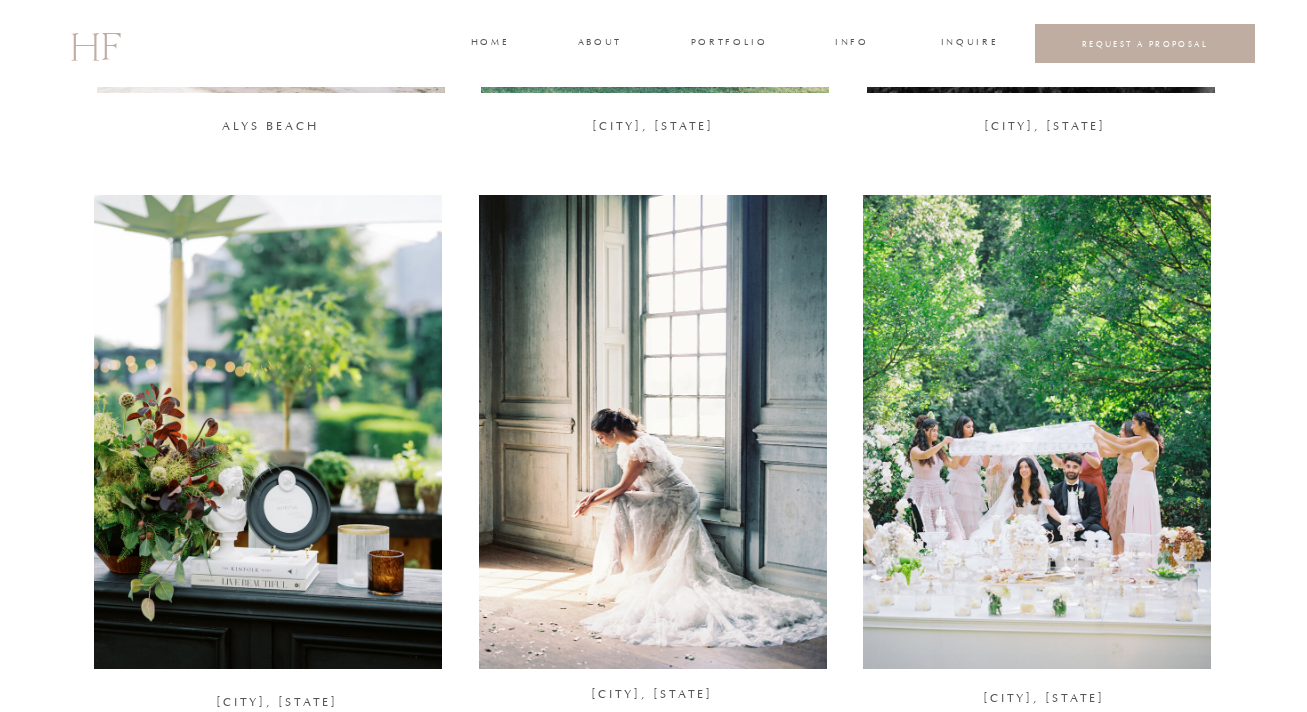 scroll, scrollTop: 1770, scrollLeft: 0, axis: vertical 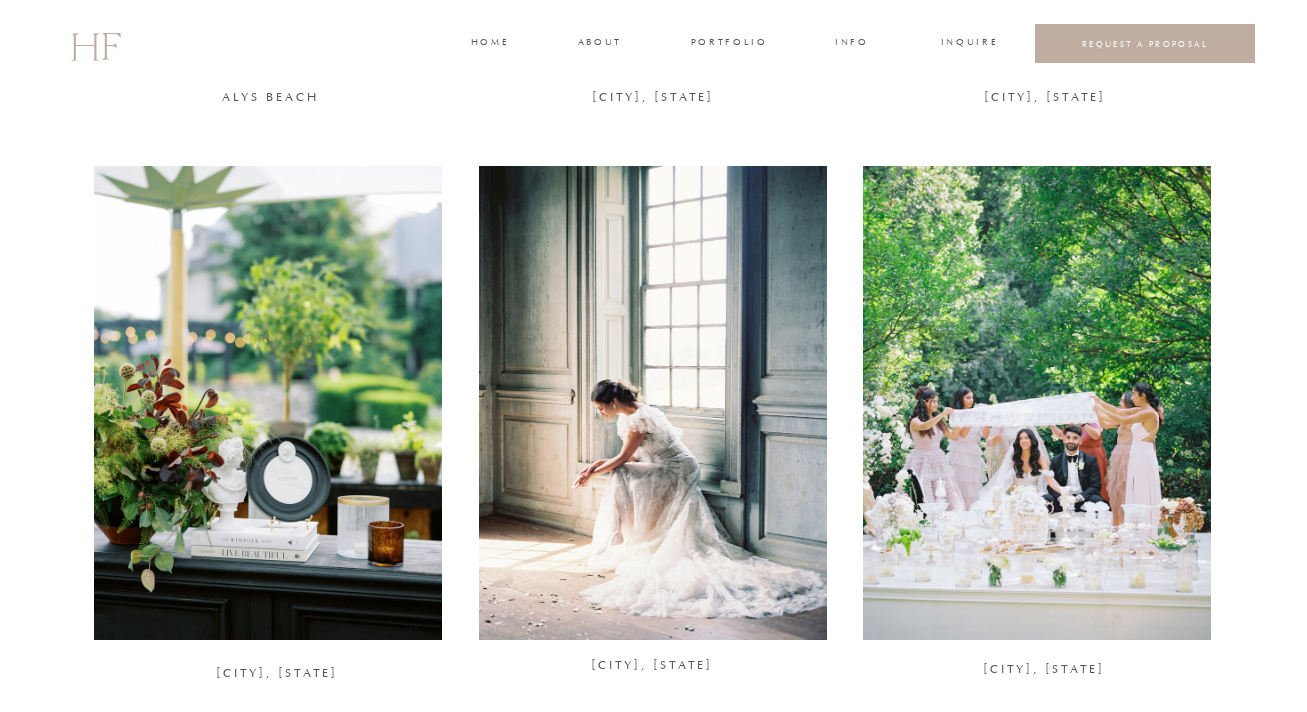 click at bounding box center (1037, 403) 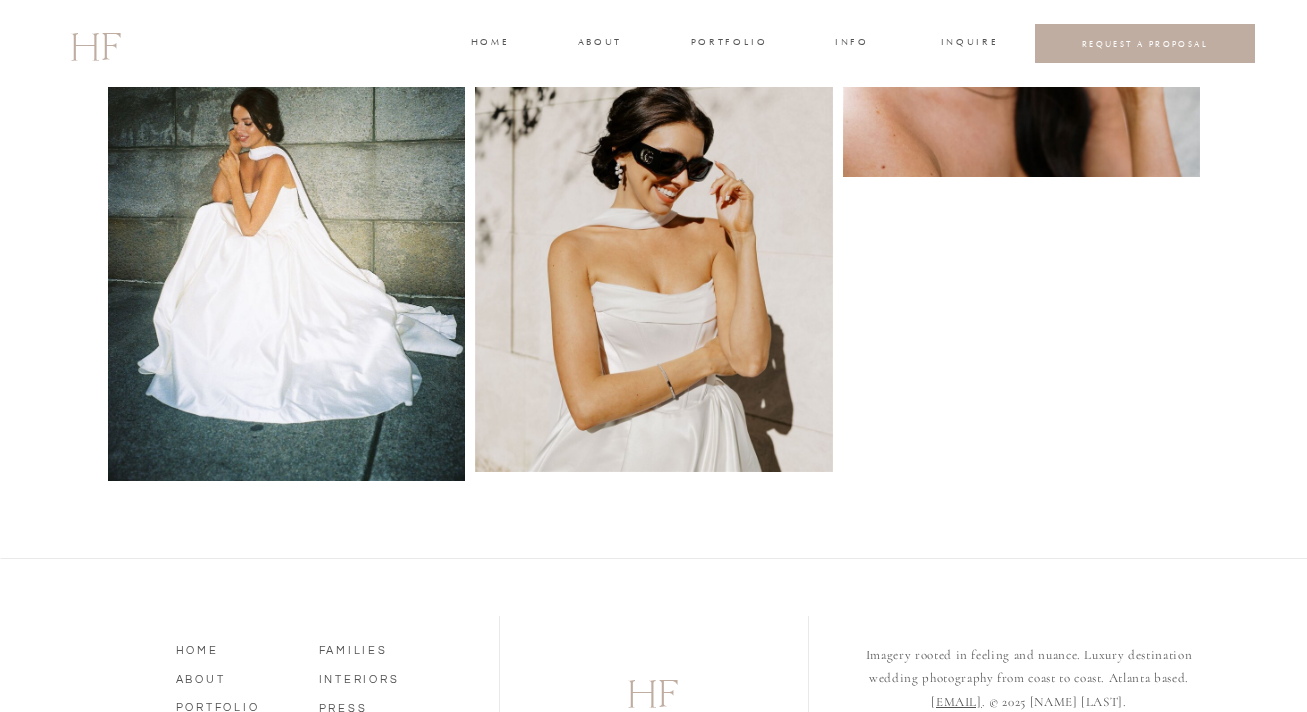 scroll, scrollTop: 3841, scrollLeft: 0, axis: vertical 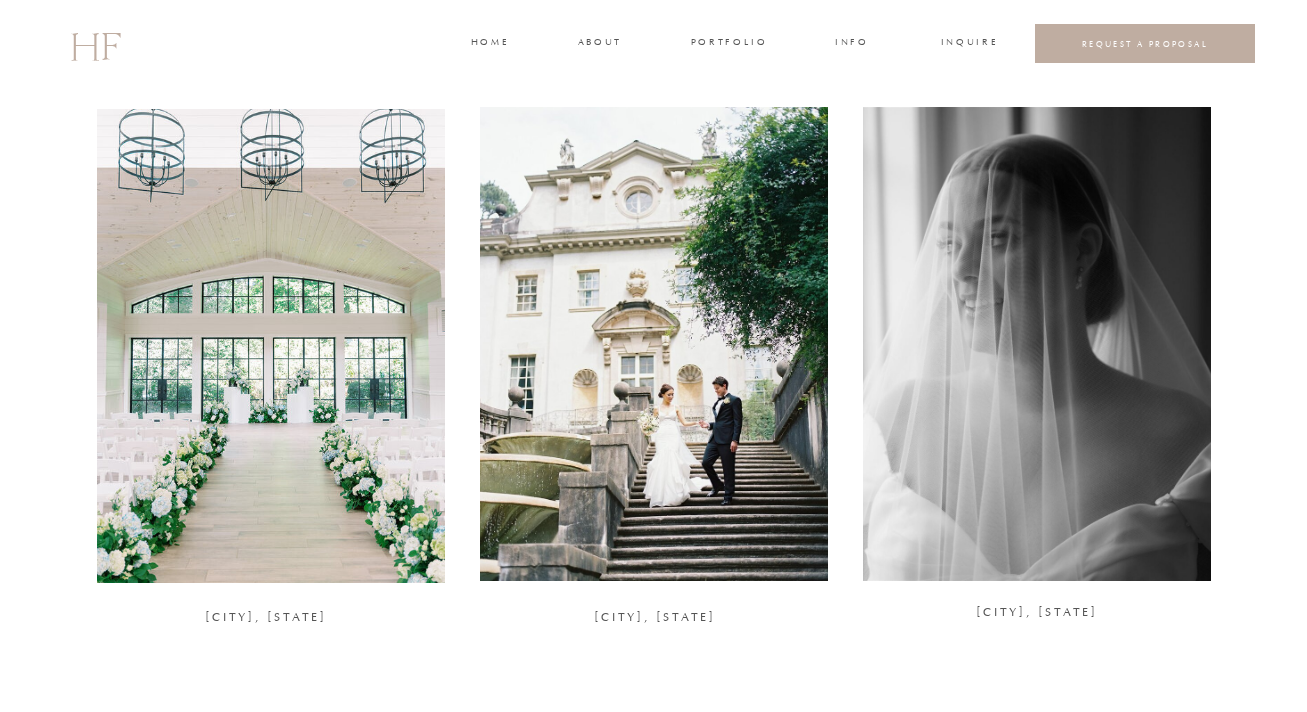 click at bounding box center [1037, 344] 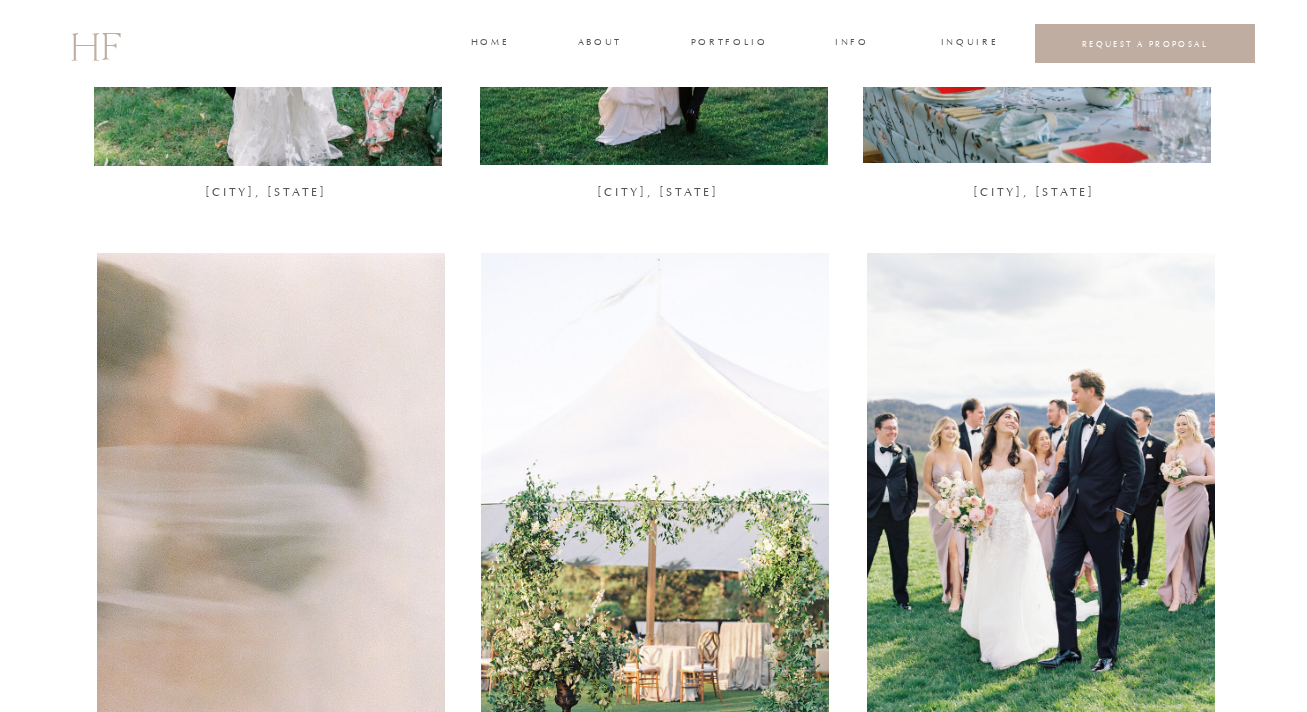 scroll, scrollTop: 1259, scrollLeft: 0, axis: vertical 